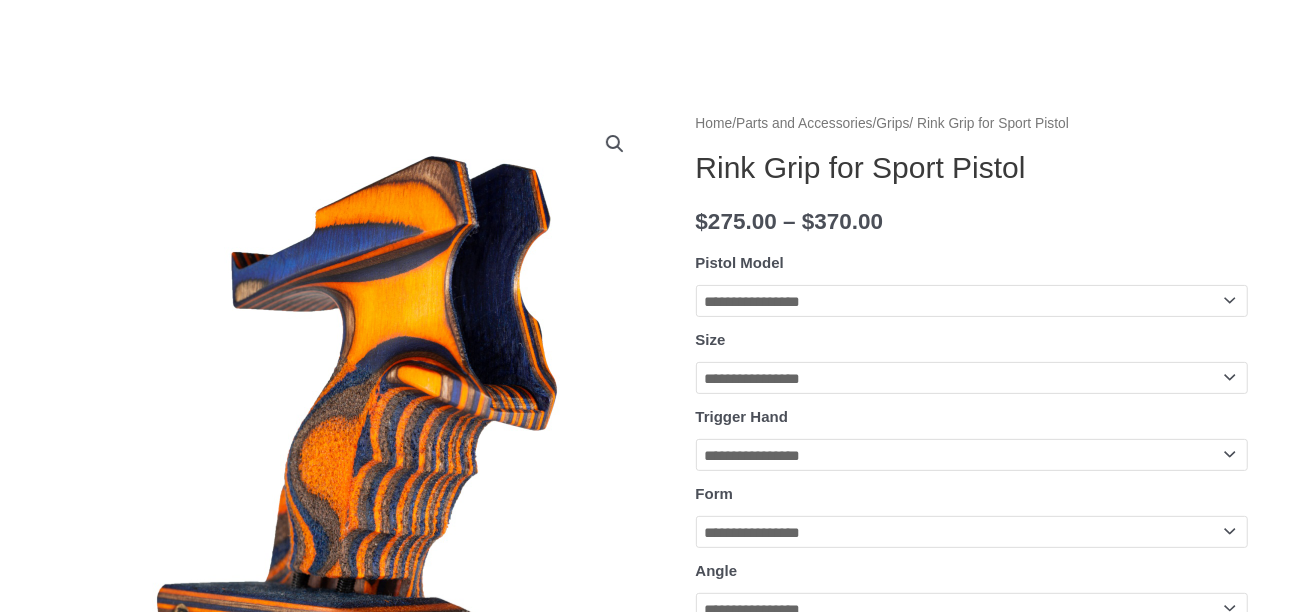 scroll, scrollTop: 302, scrollLeft: 0, axis: vertical 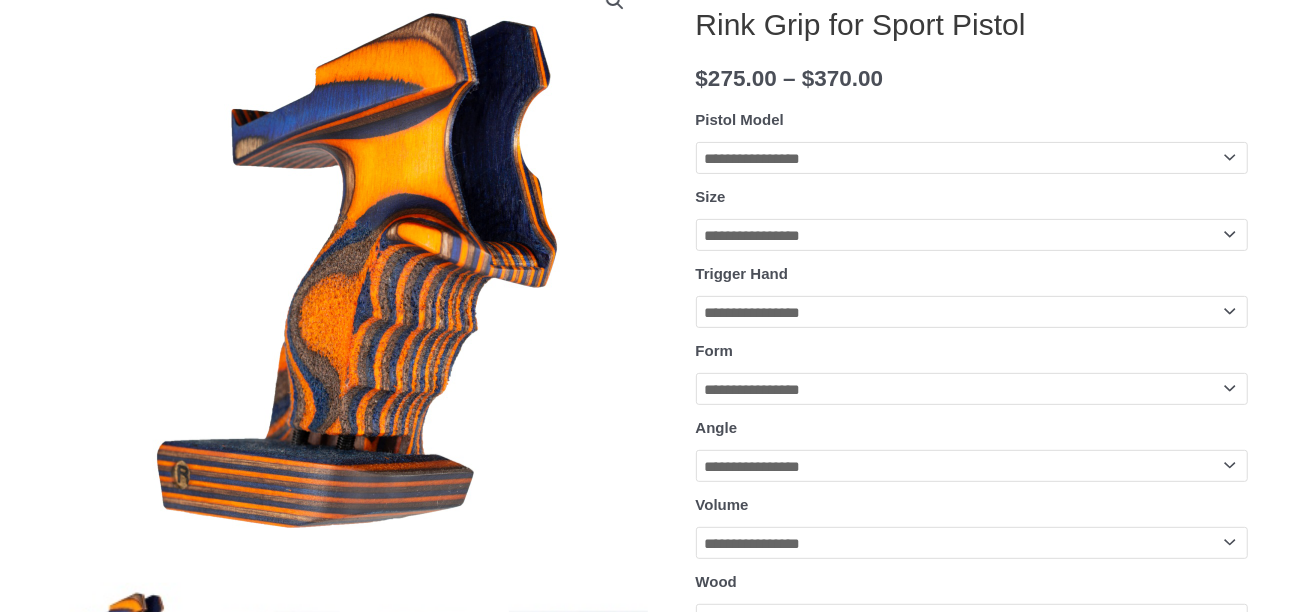 click on "**********" 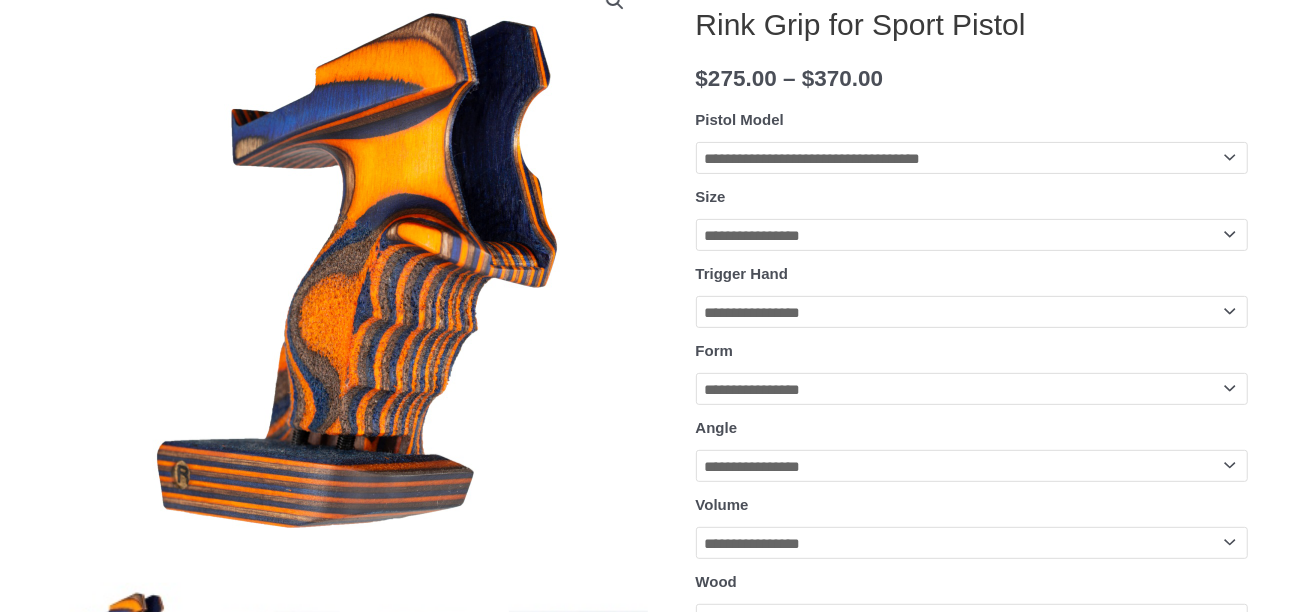 click on "**********" 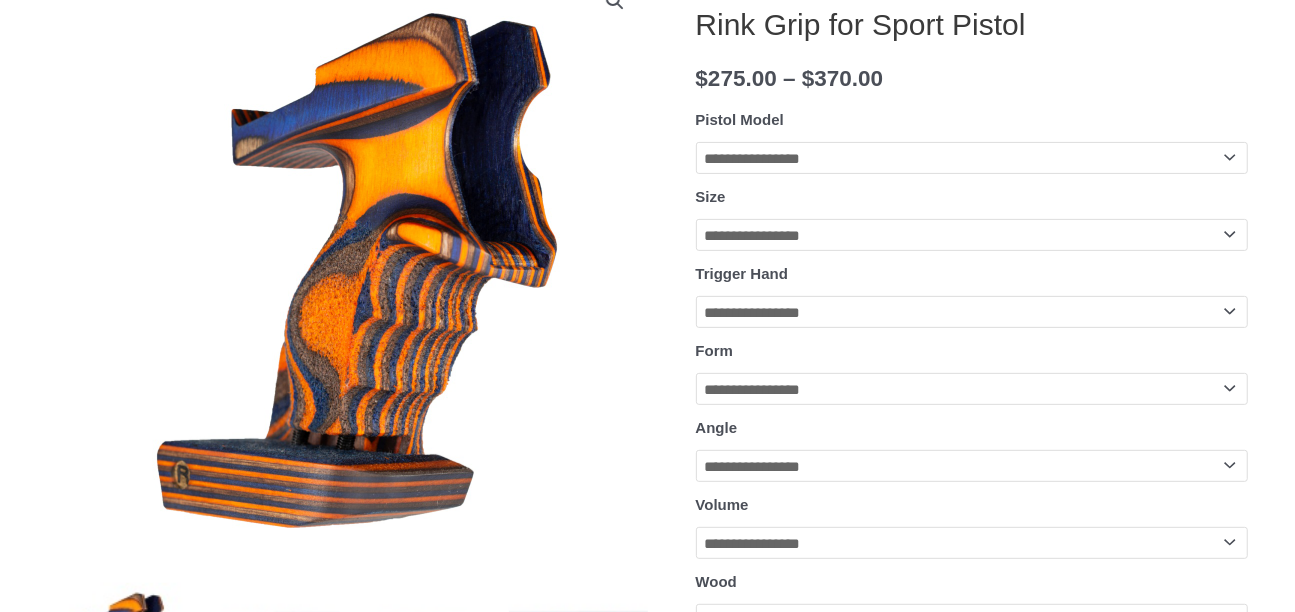 click on "**********" 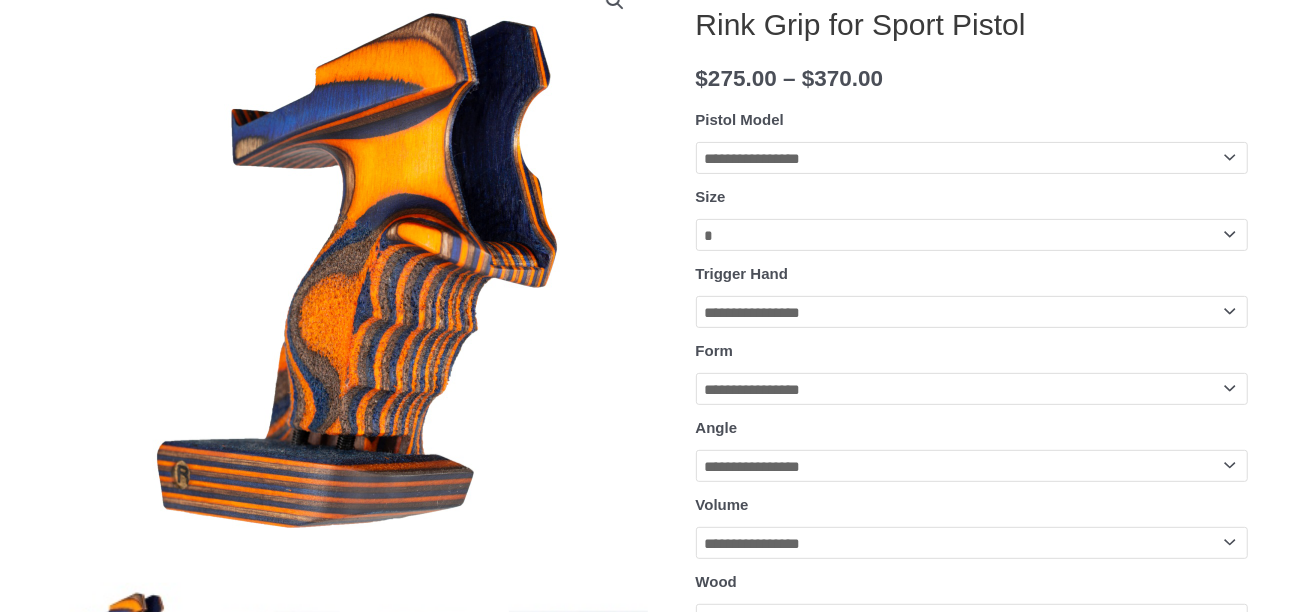 click on "**********" 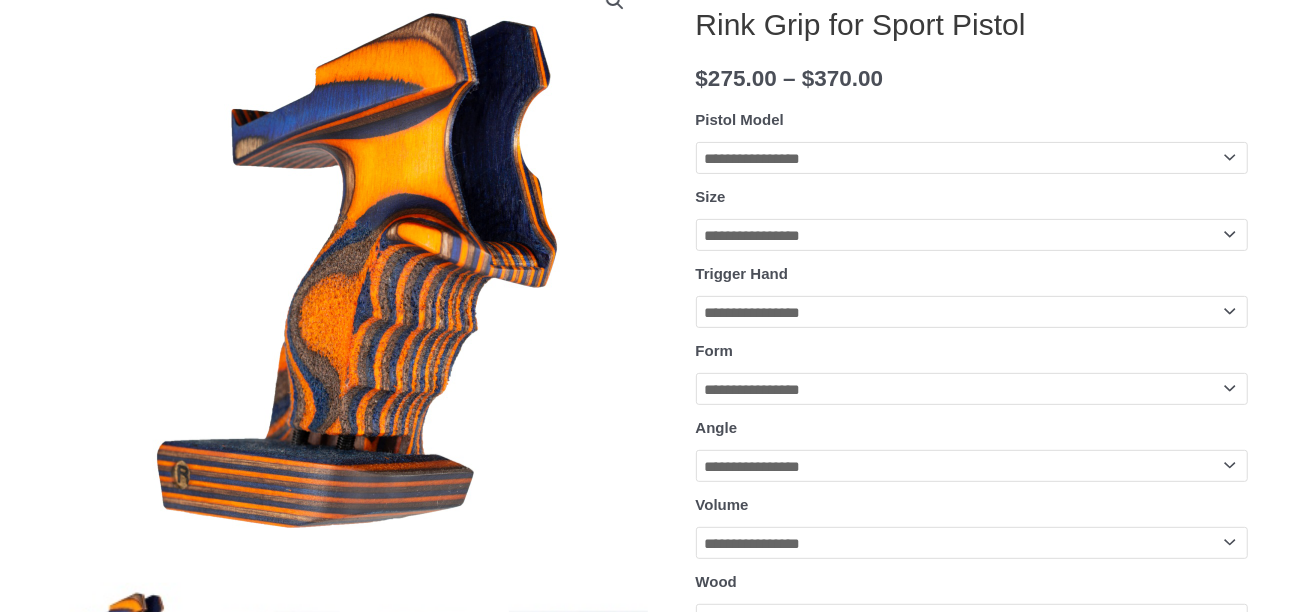 click on "**********" 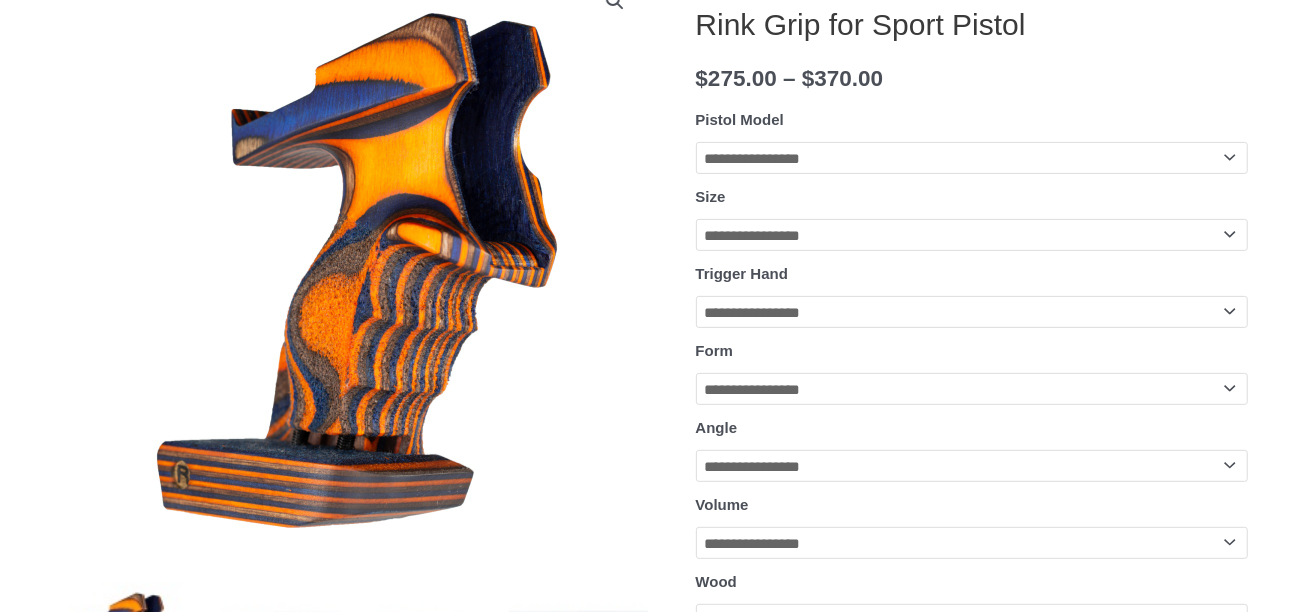 select on "*****" 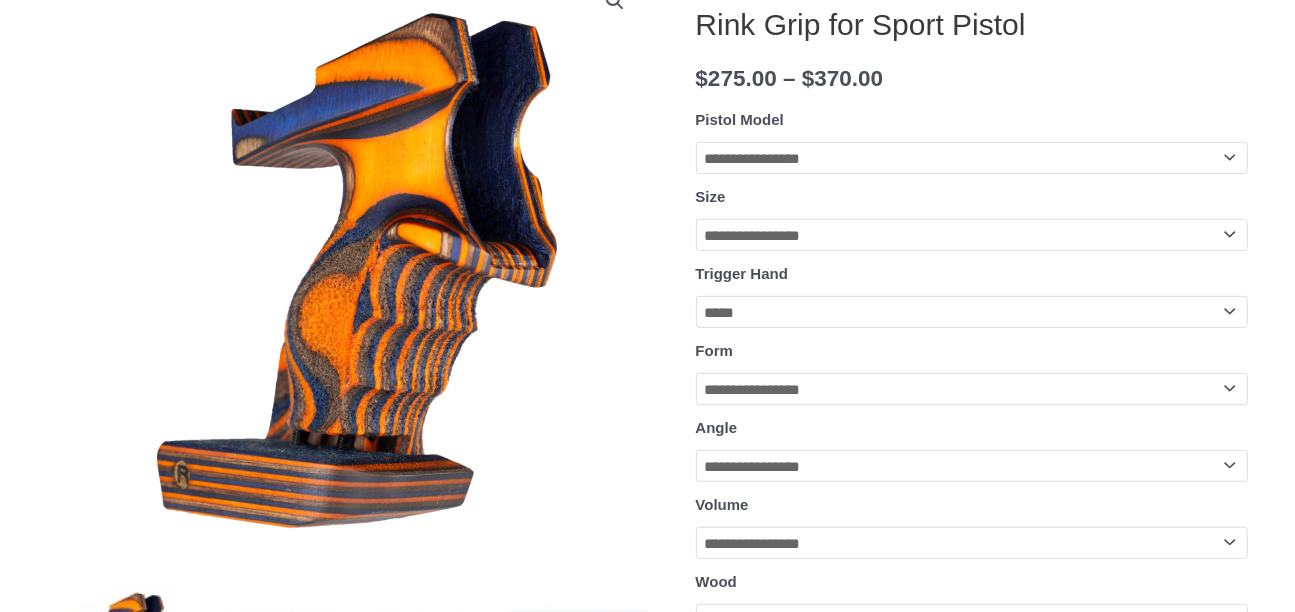 click on "**********" 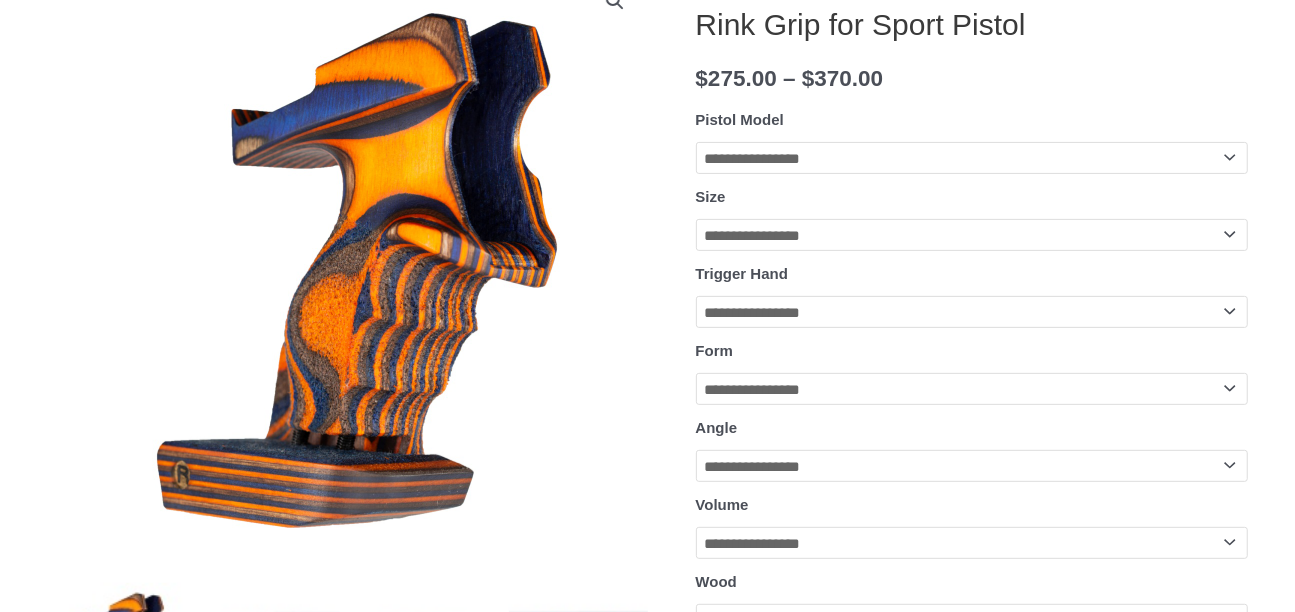 scroll, scrollTop: 454, scrollLeft: 0, axis: vertical 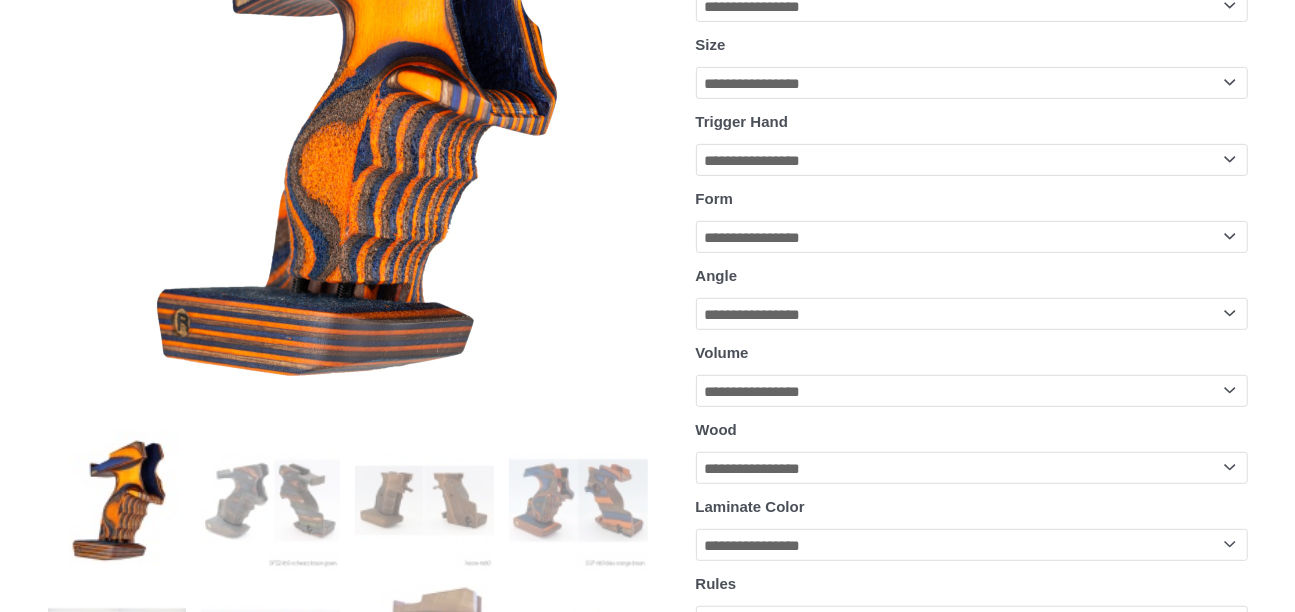 click on "**********" 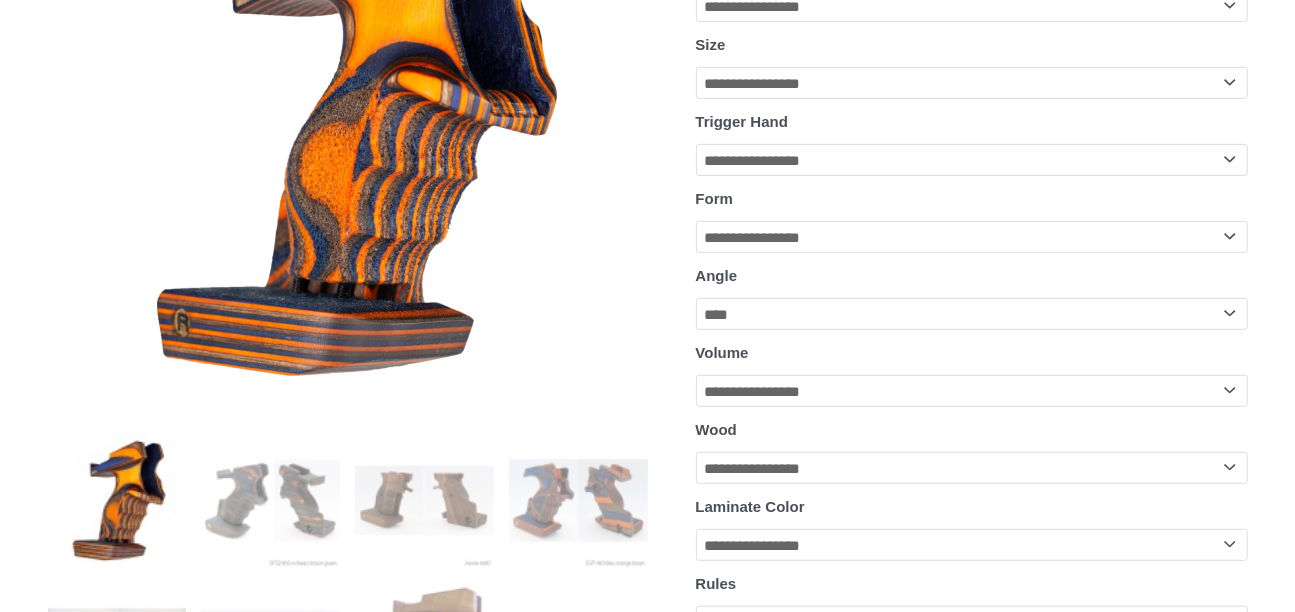 click on "**********" 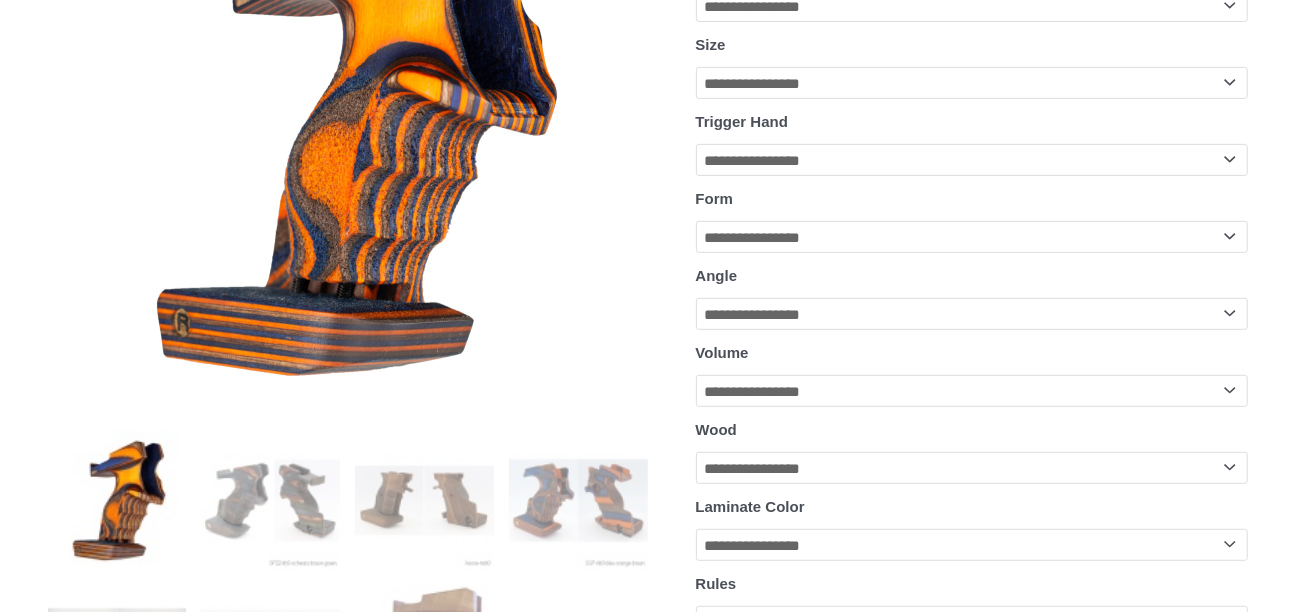 scroll, scrollTop: 606, scrollLeft: 0, axis: vertical 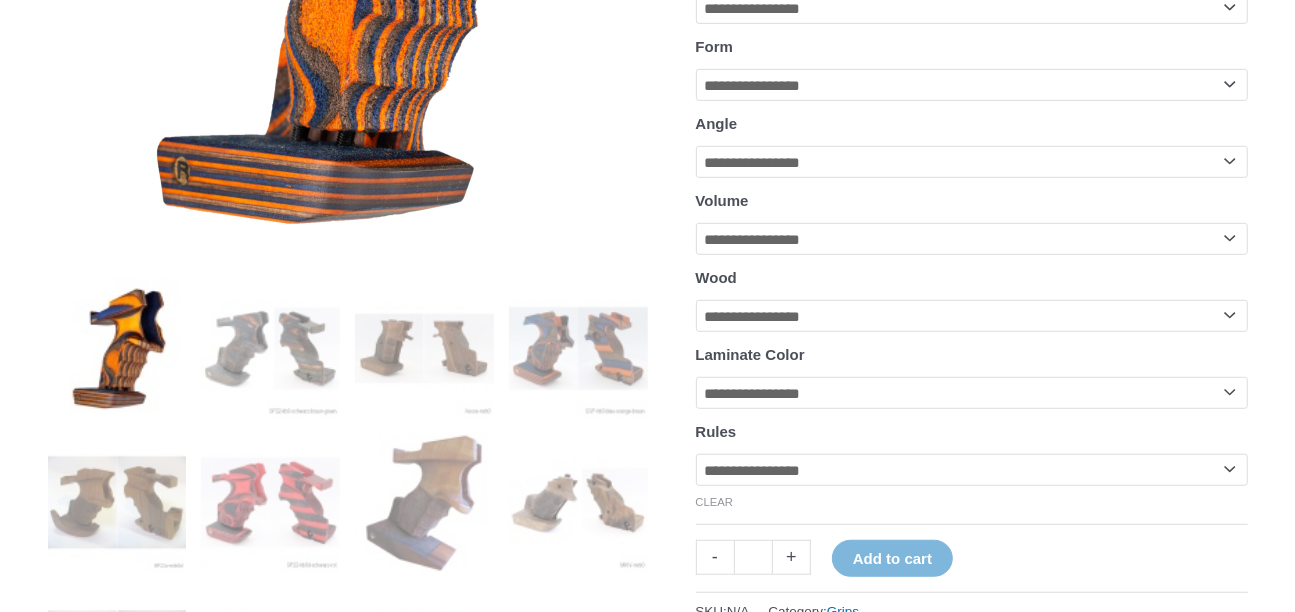 click on "**********" 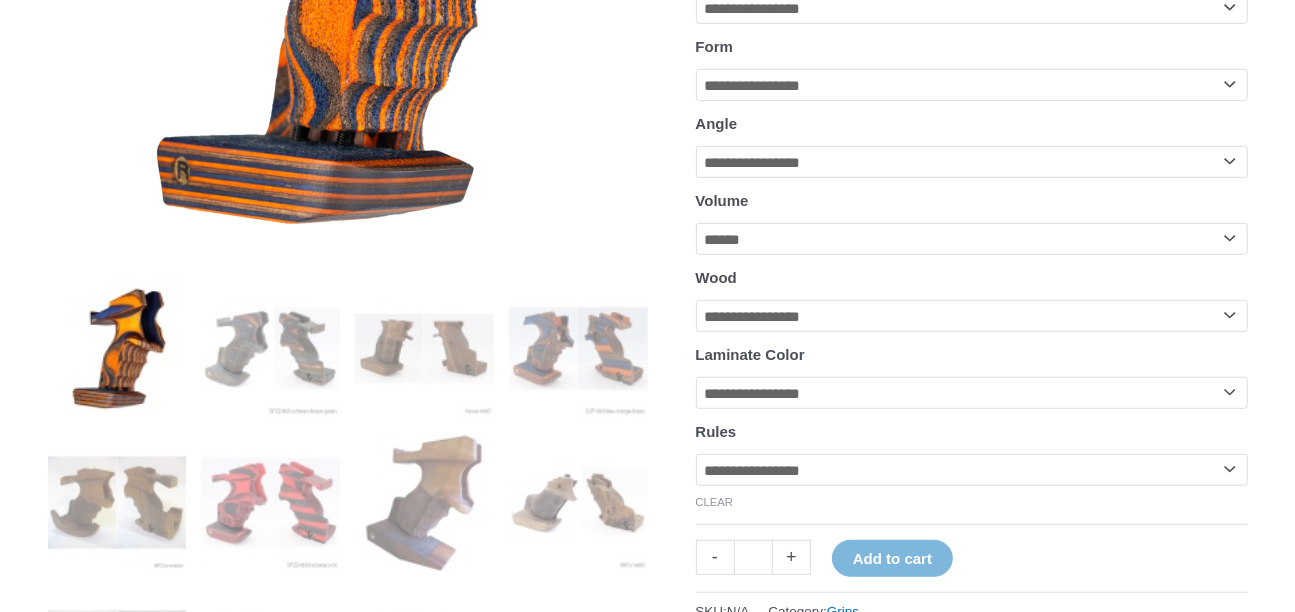 click on "**********" 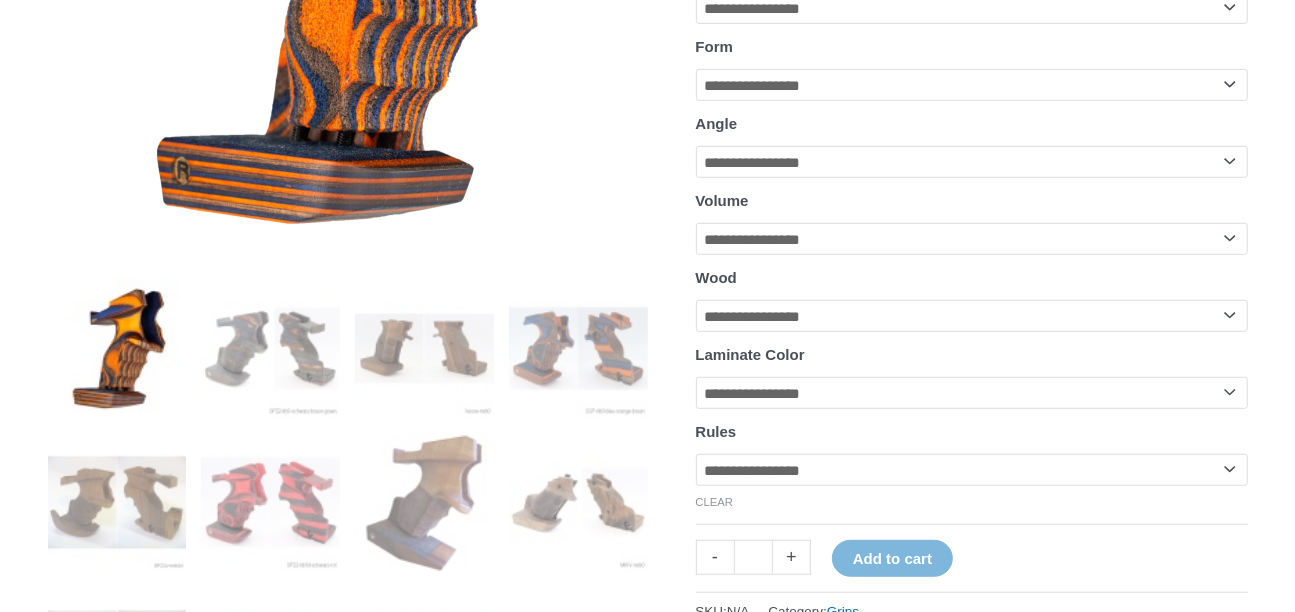 scroll, scrollTop: 757, scrollLeft: 0, axis: vertical 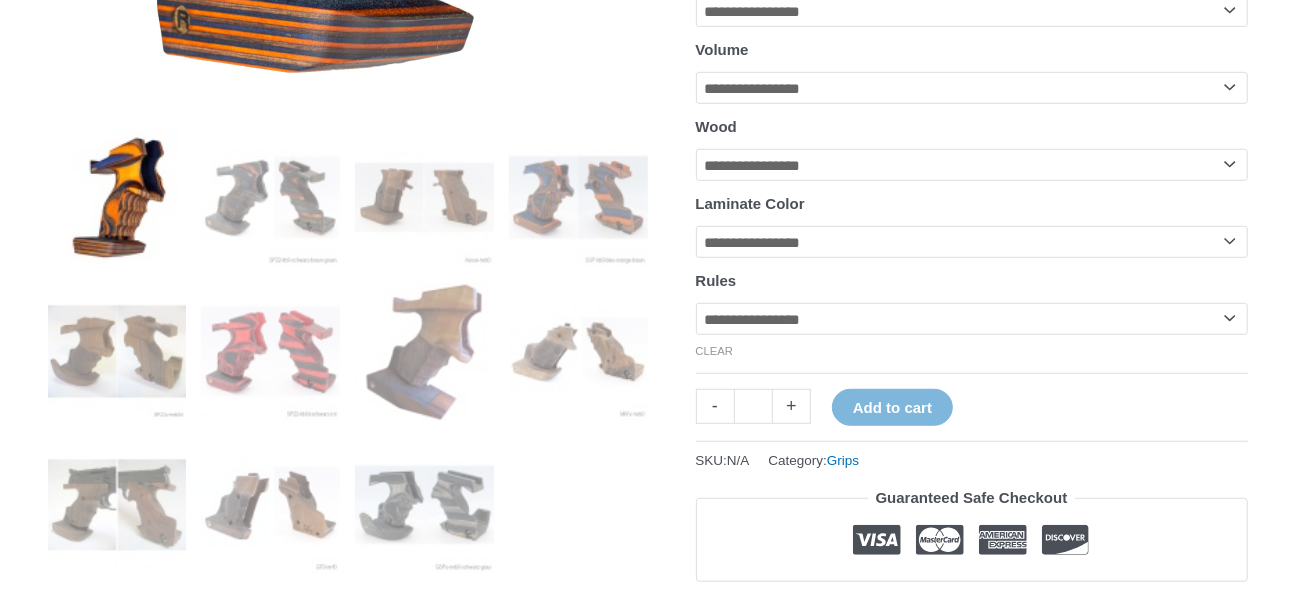 click on "**********" 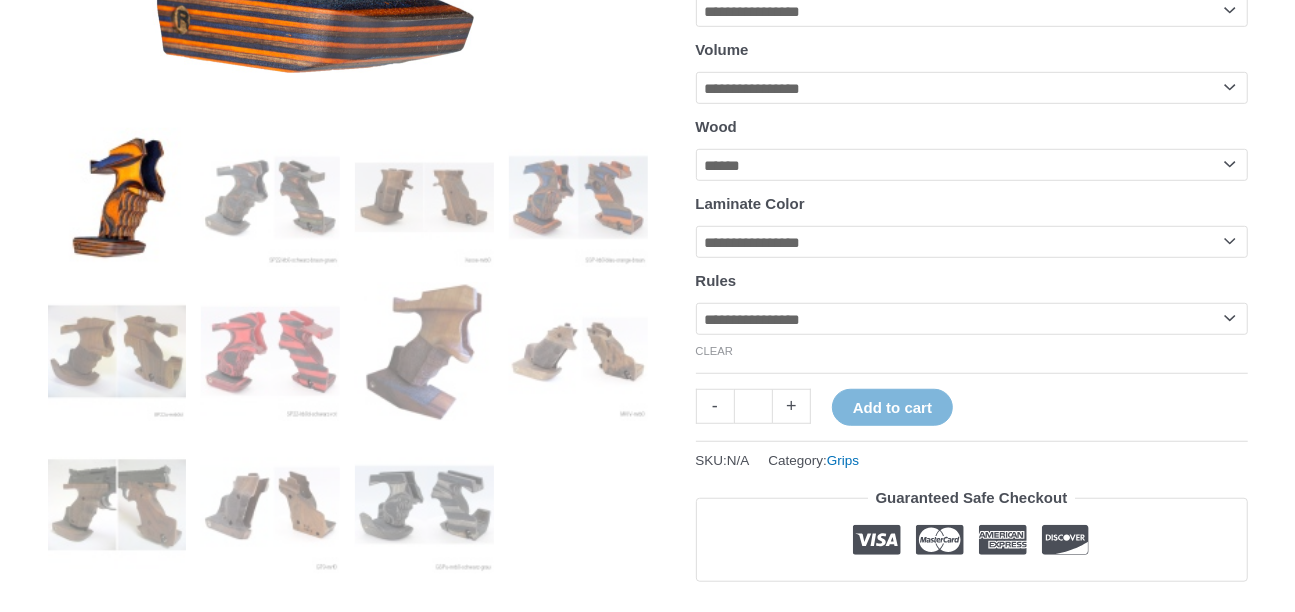 click on "**********" 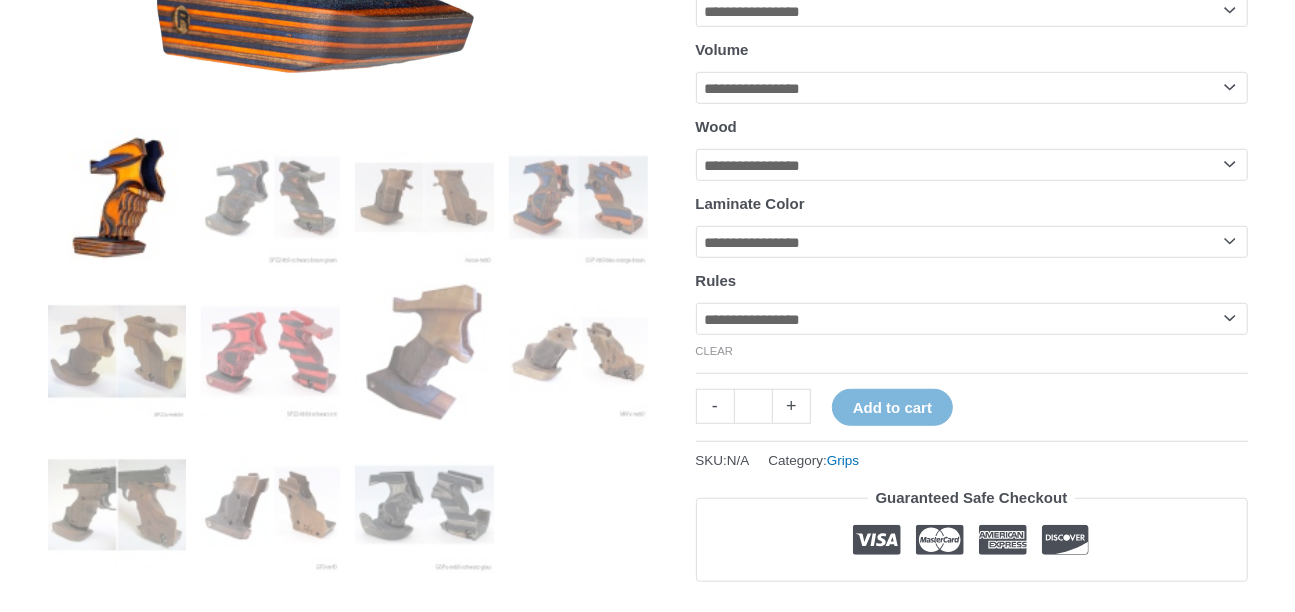 scroll, scrollTop: 909, scrollLeft: 0, axis: vertical 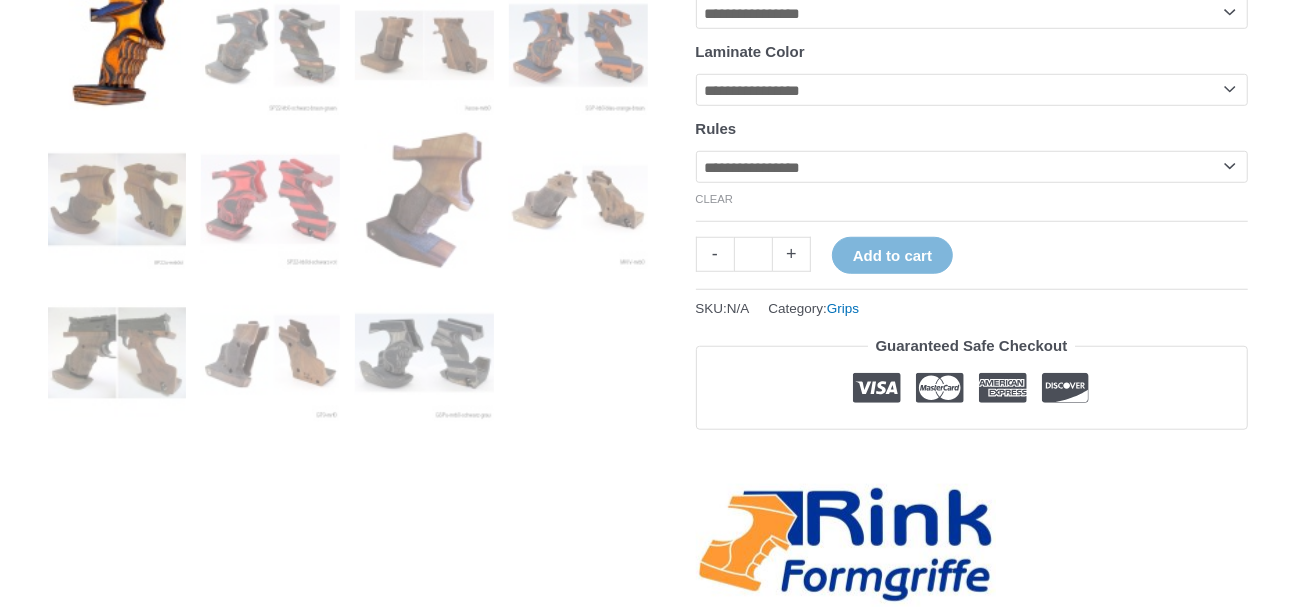 click on "**********" 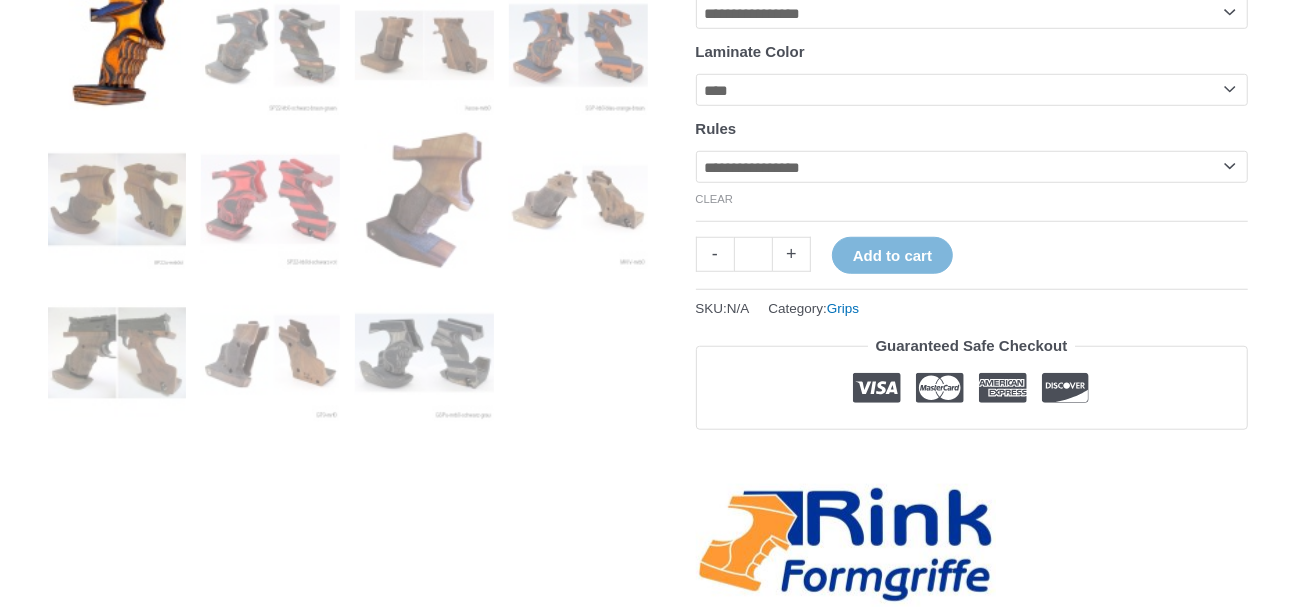 click on "**********" 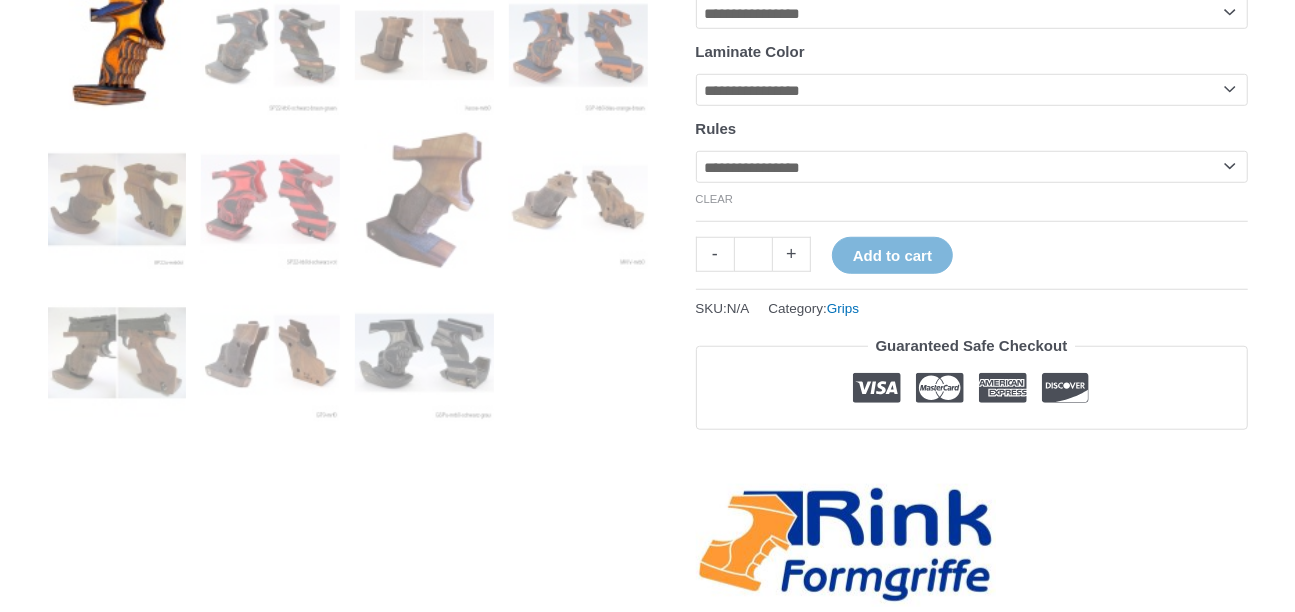 click on "**********" 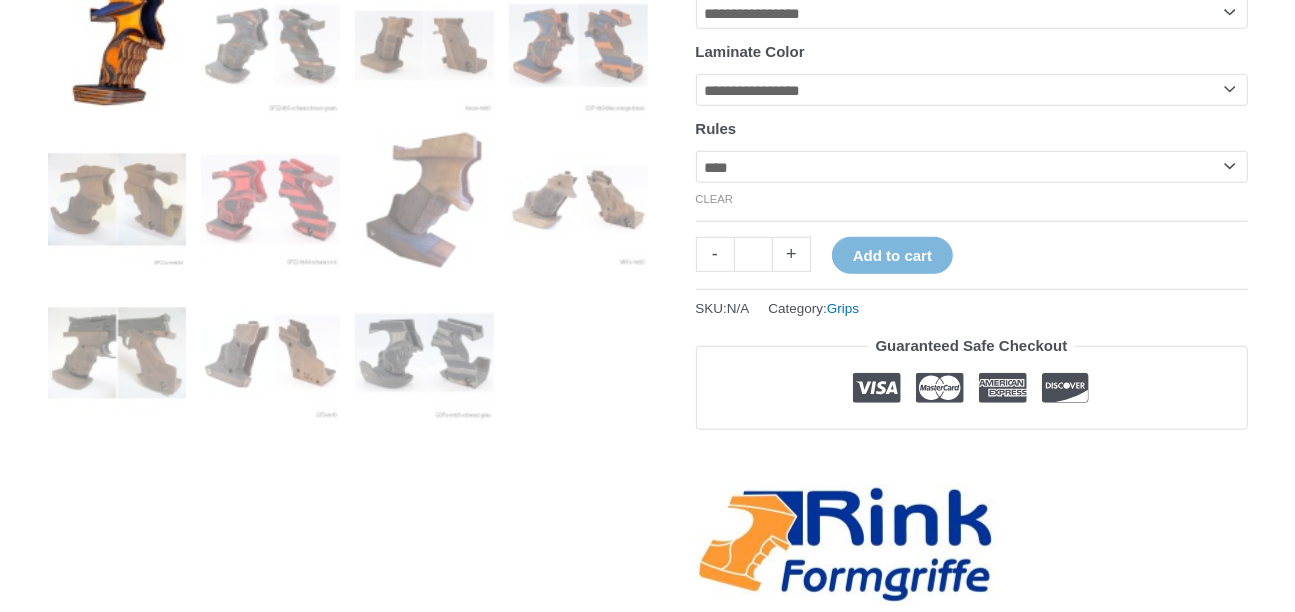 click on "**********" 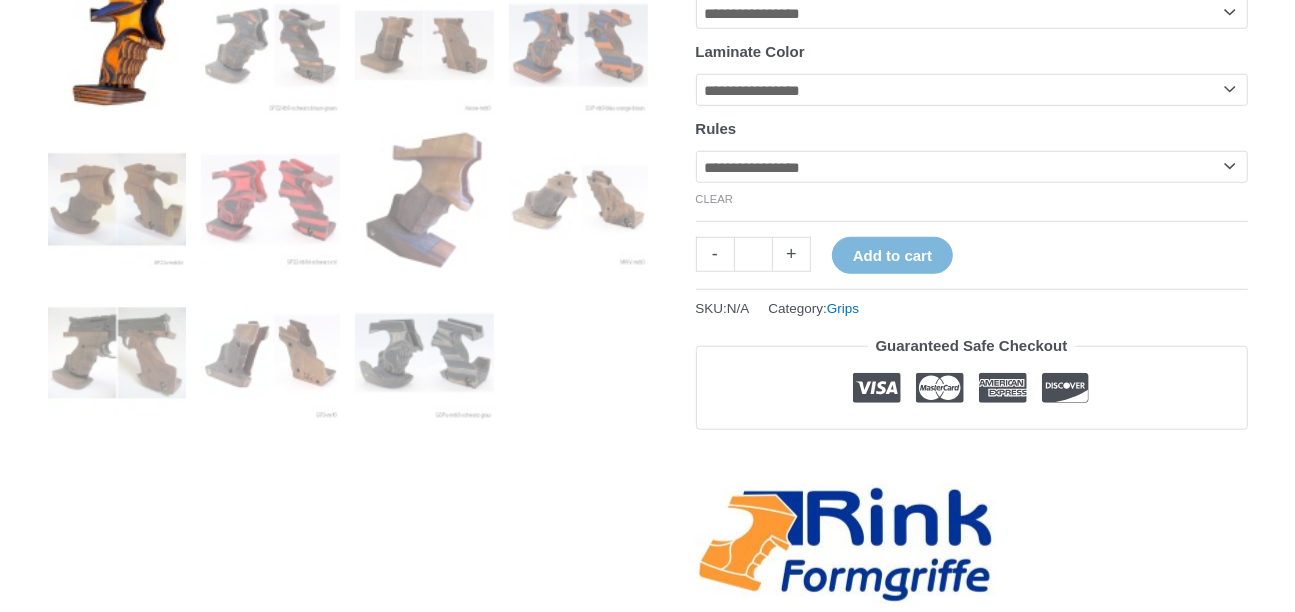 scroll, scrollTop: 909, scrollLeft: 0, axis: vertical 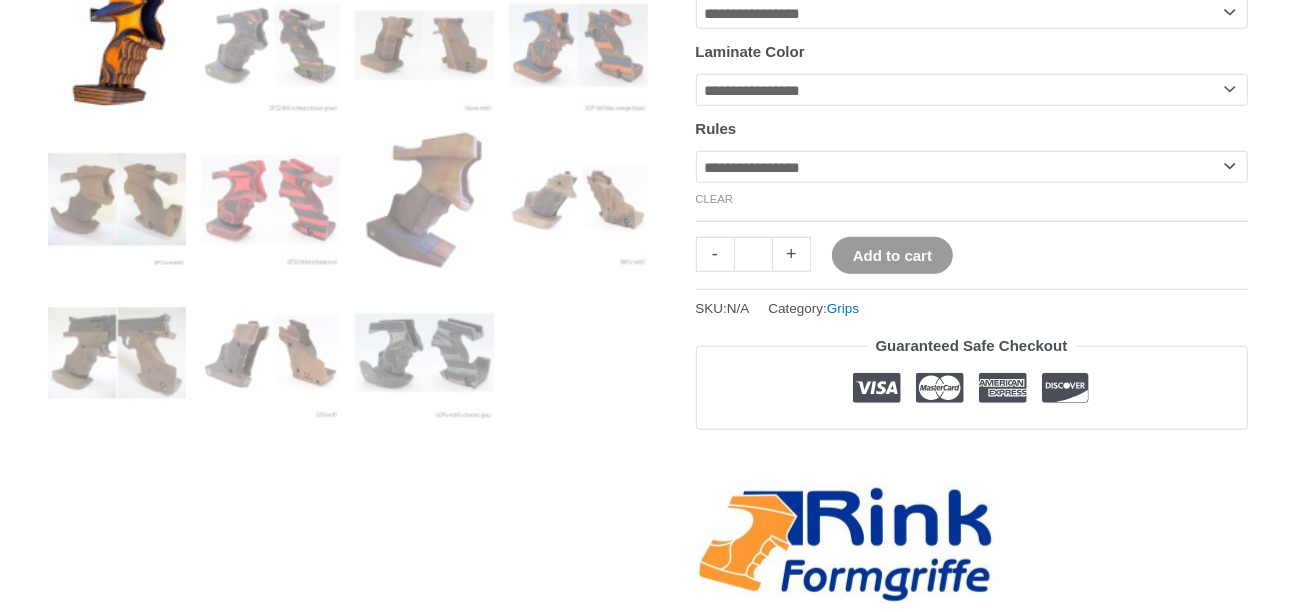 click on "Add to cart" 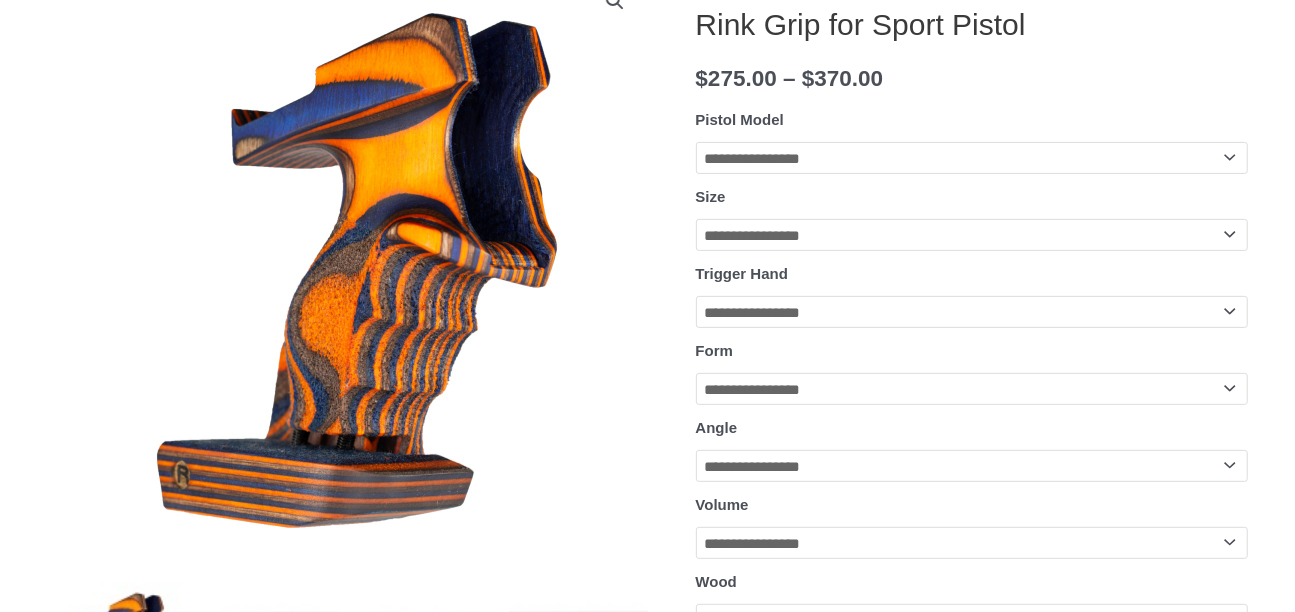scroll, scrollTop: 454, scrollLeft: 0, axis: vertical 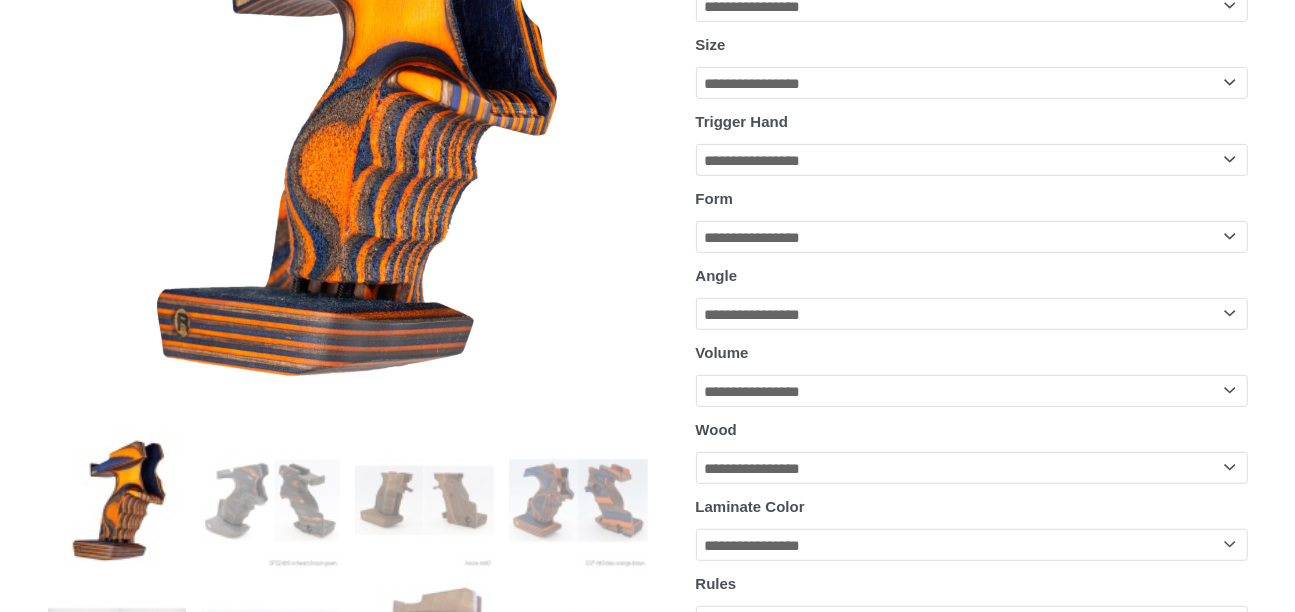 click on "**********" 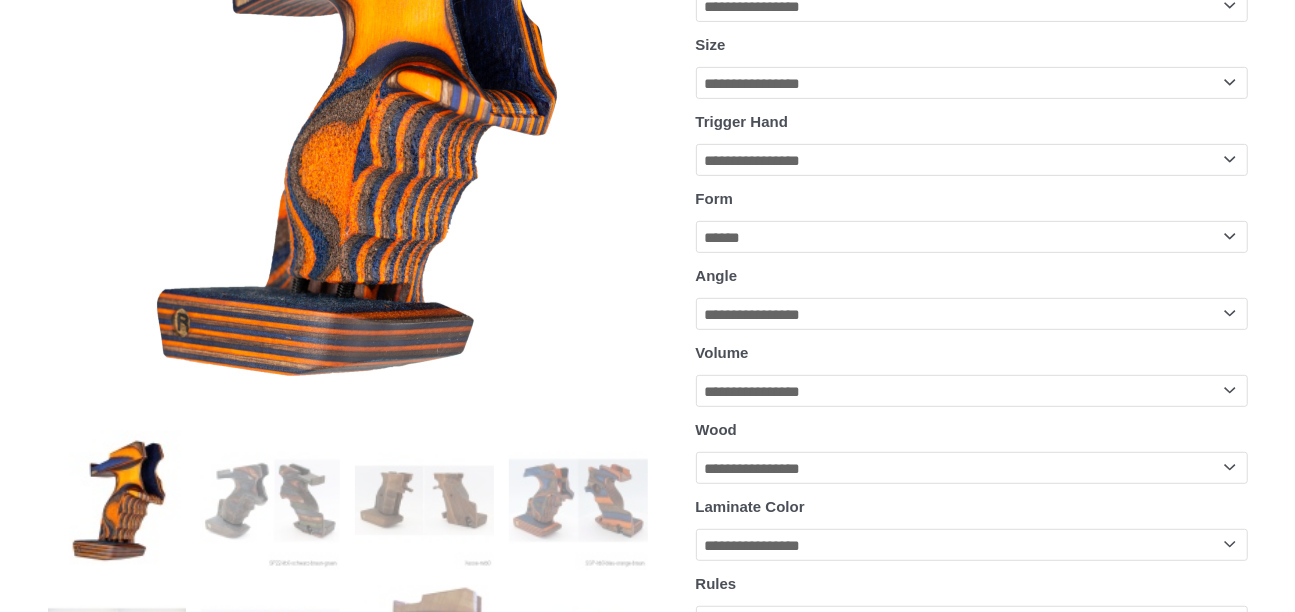 click on "**********" 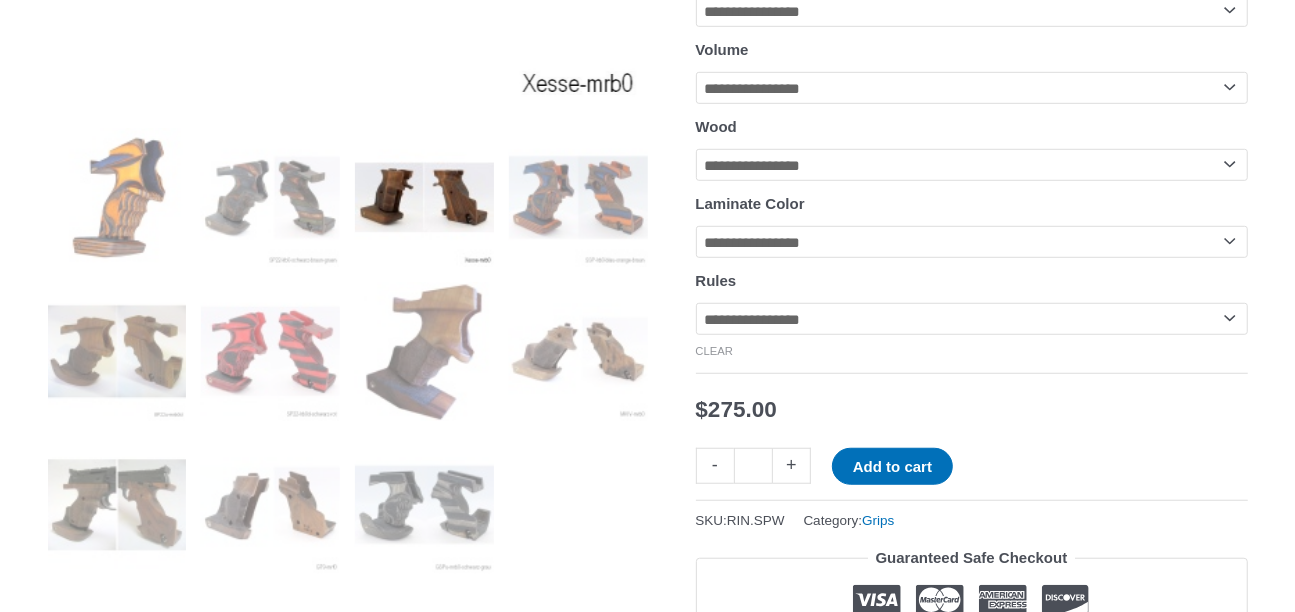 scroll, scrollTop: 909, scrollLeft: 0, axis: vertical 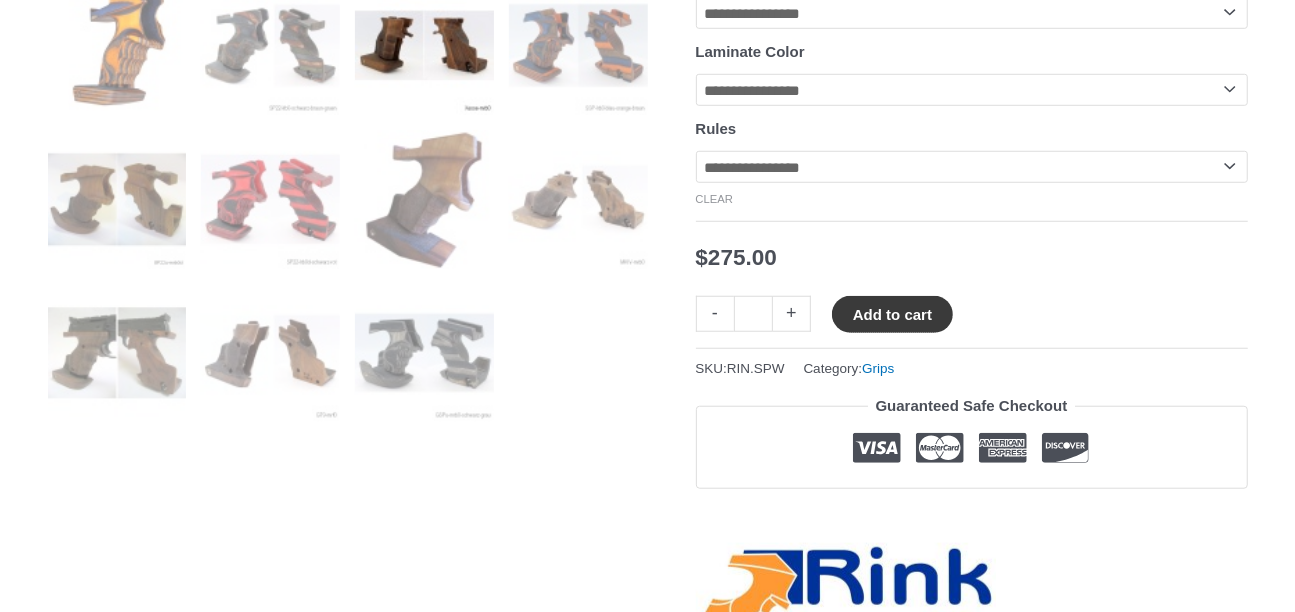 click on "Add to cart" 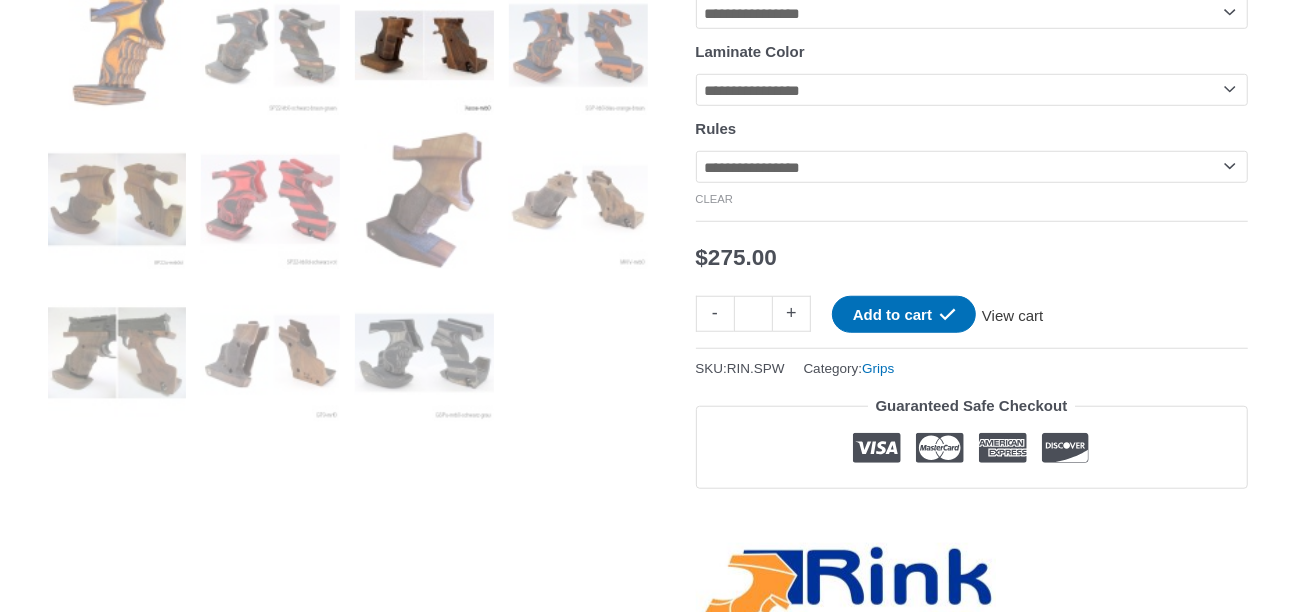 click on "View cart" 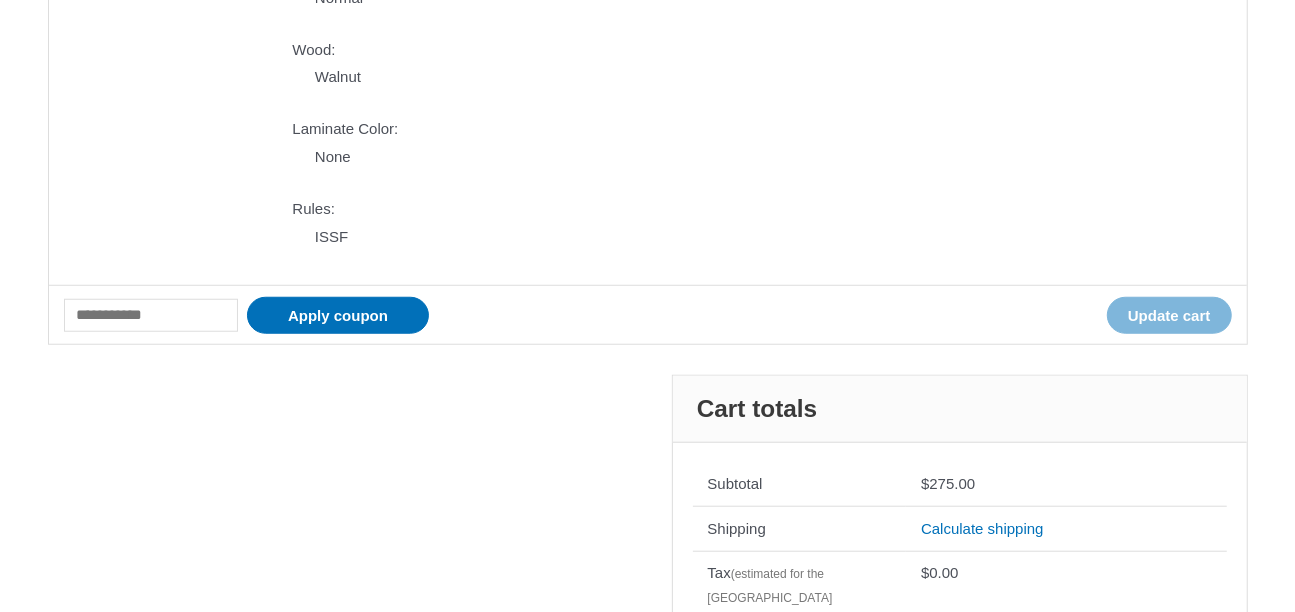 scroll, scrollTop: 1060, scrollLeft: 0, axis: vertical 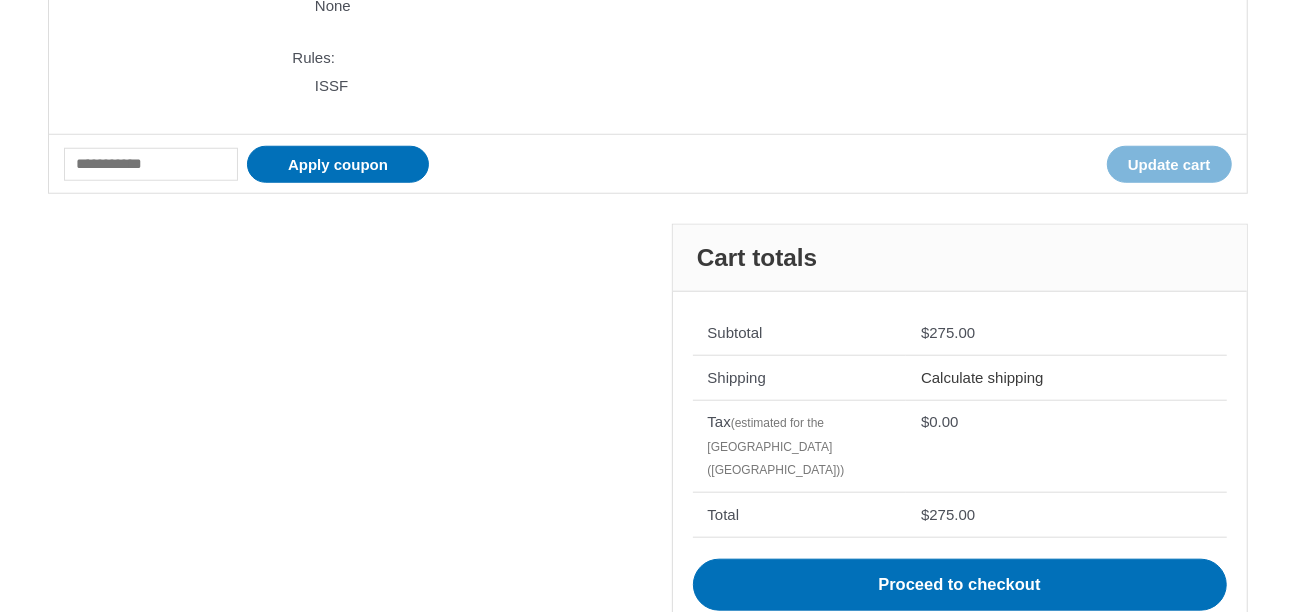 click on "Calculate shipping" at bounding box center (982, 377) 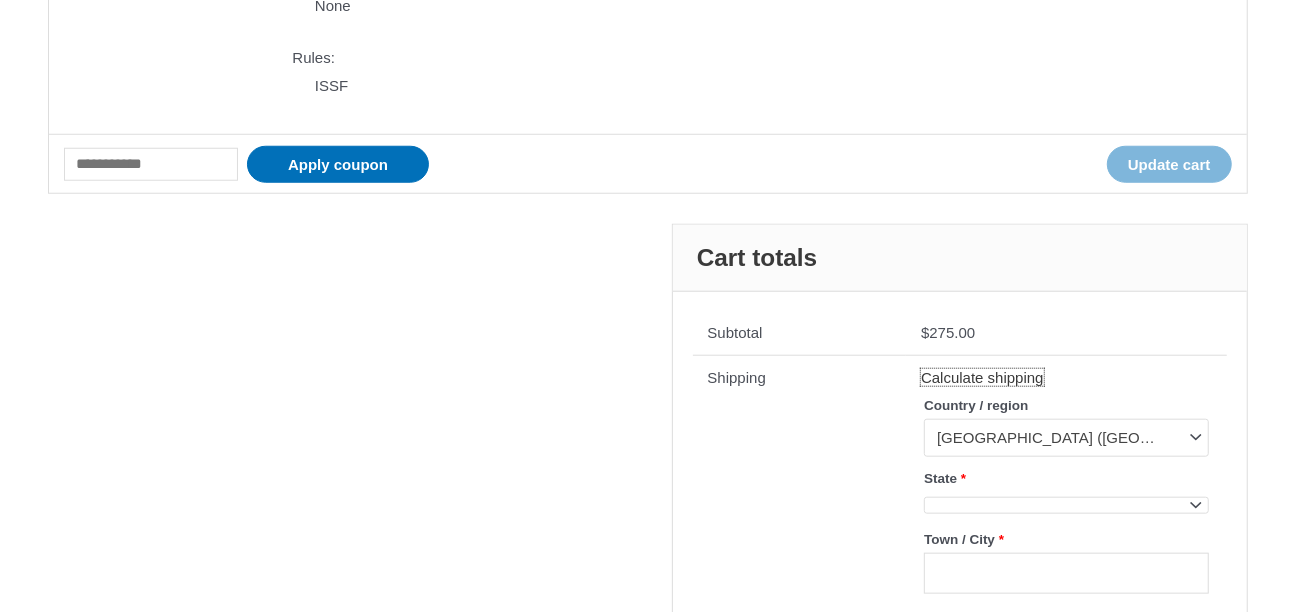 scroll, scrollTop: 1212, scrollLeft: 0, axis: vertical 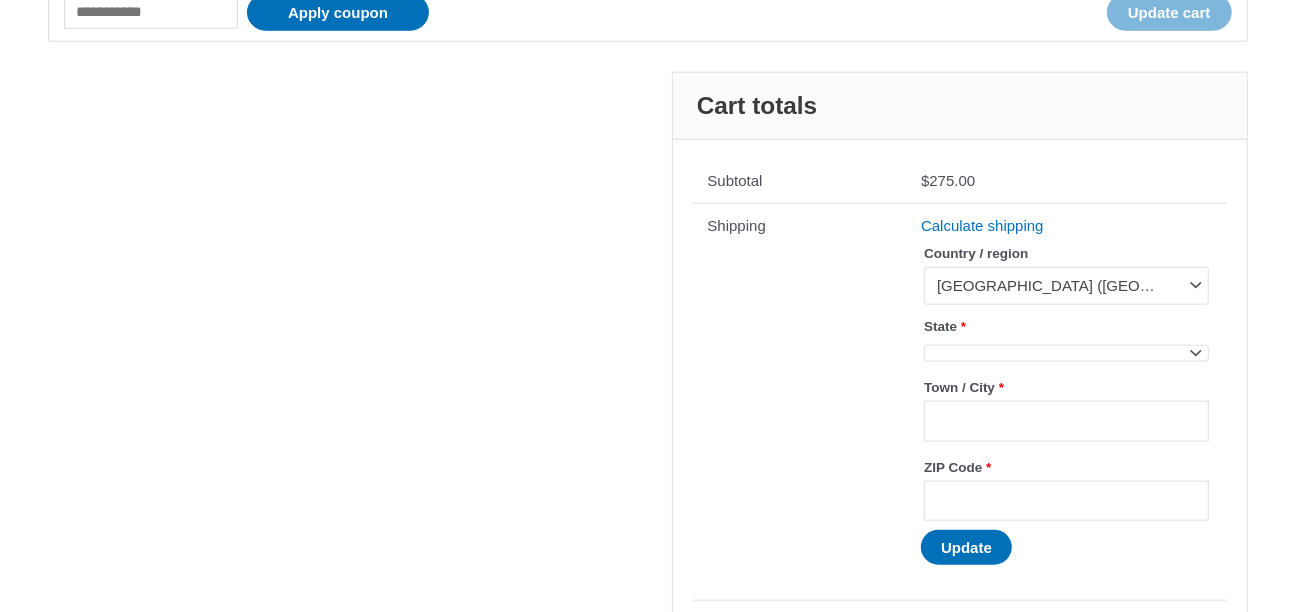 click at bounding box center [1195, 352] 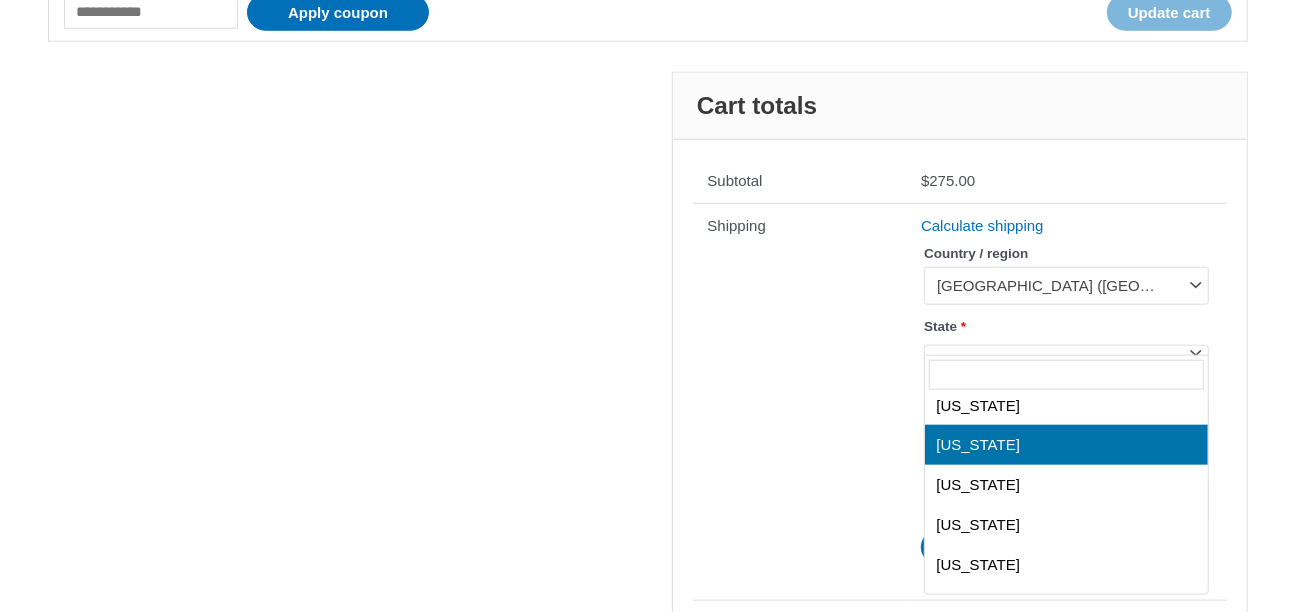 scroll, scrollTop: 1666, scrollLeft: 0, axis: vertical 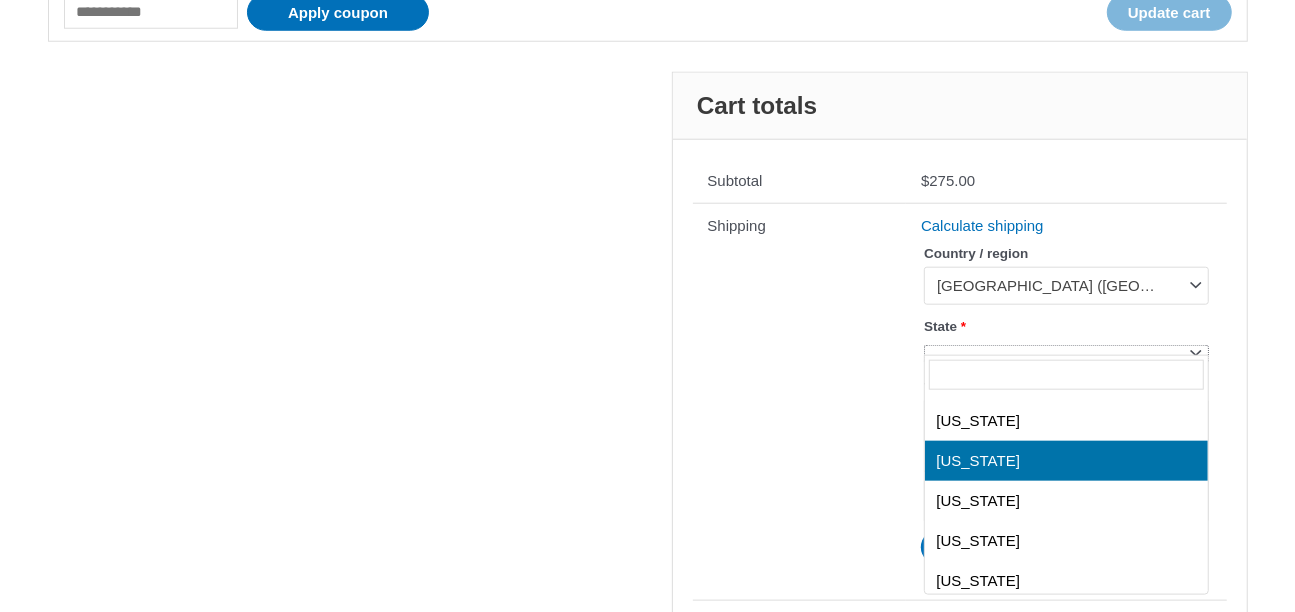 select on "**" 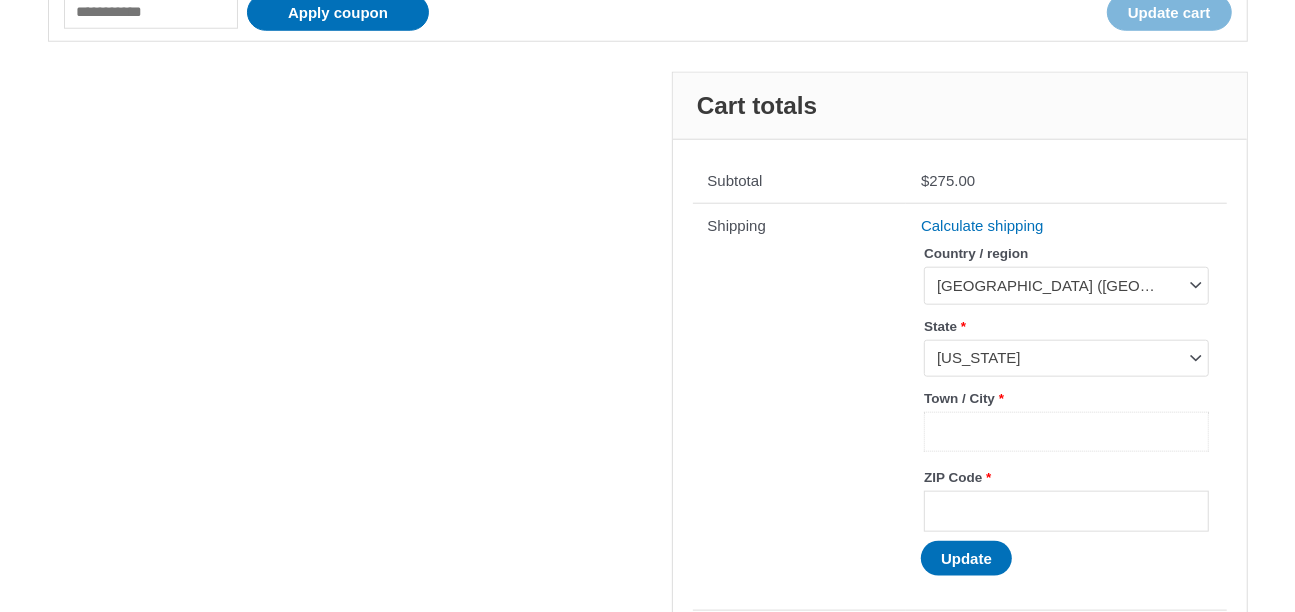 click on "Town / City   *" at bounding box center [1066, 432] 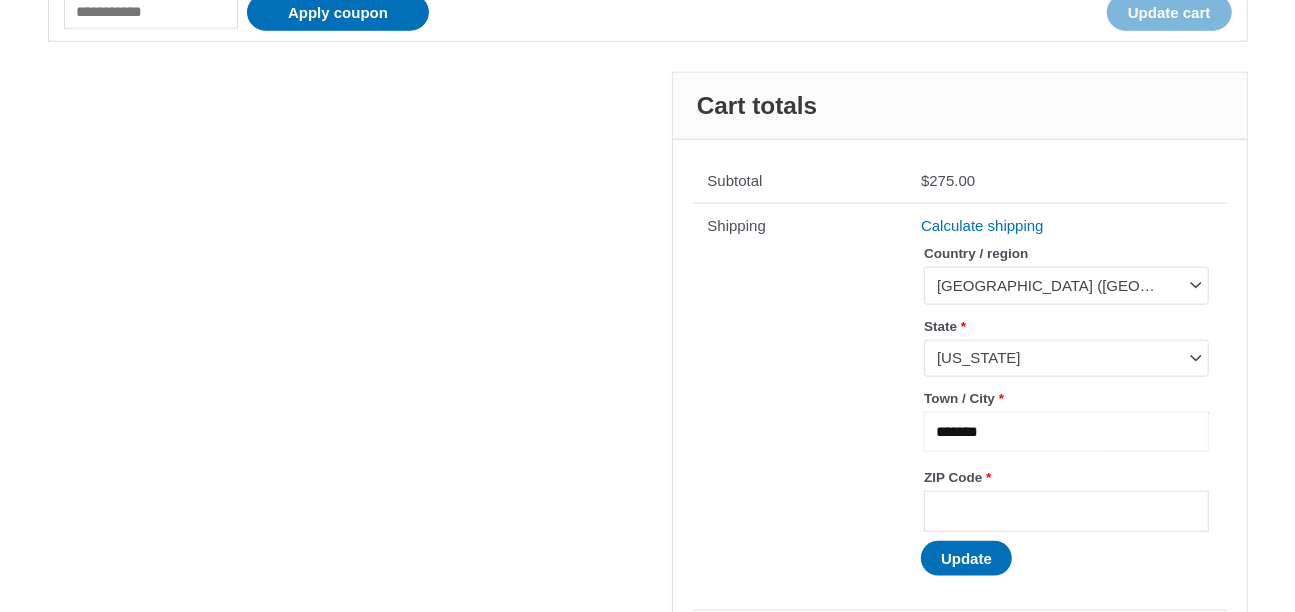 type on "*******" 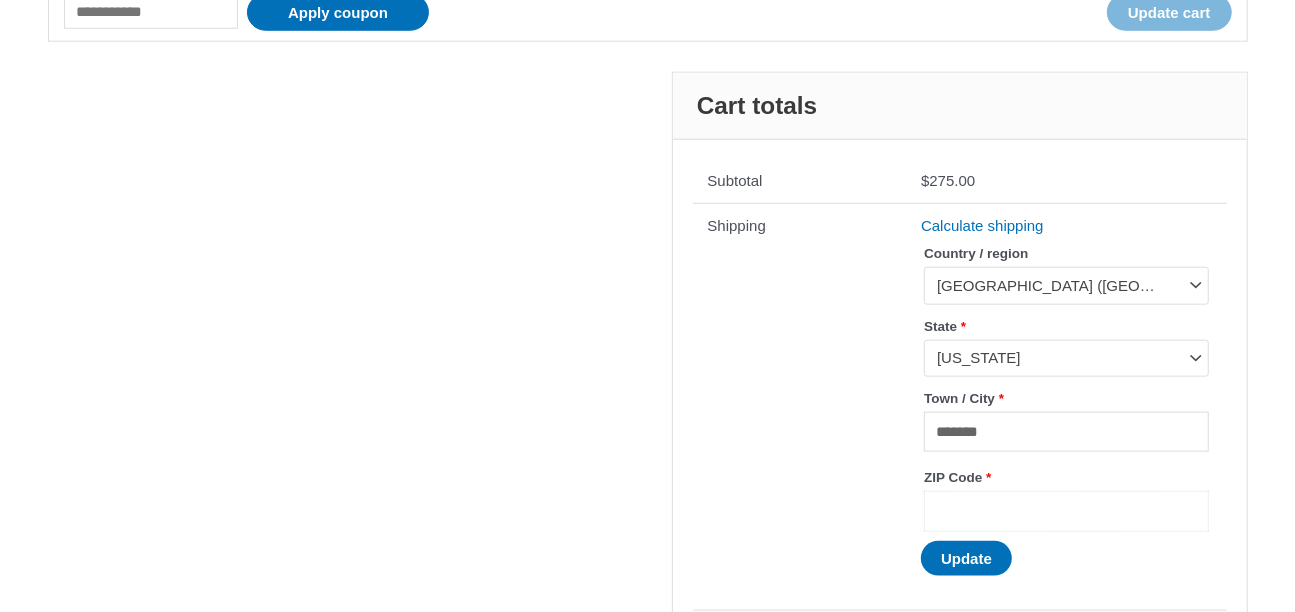 click on "ZIP Code   *" at bounding box center [1066, 511] 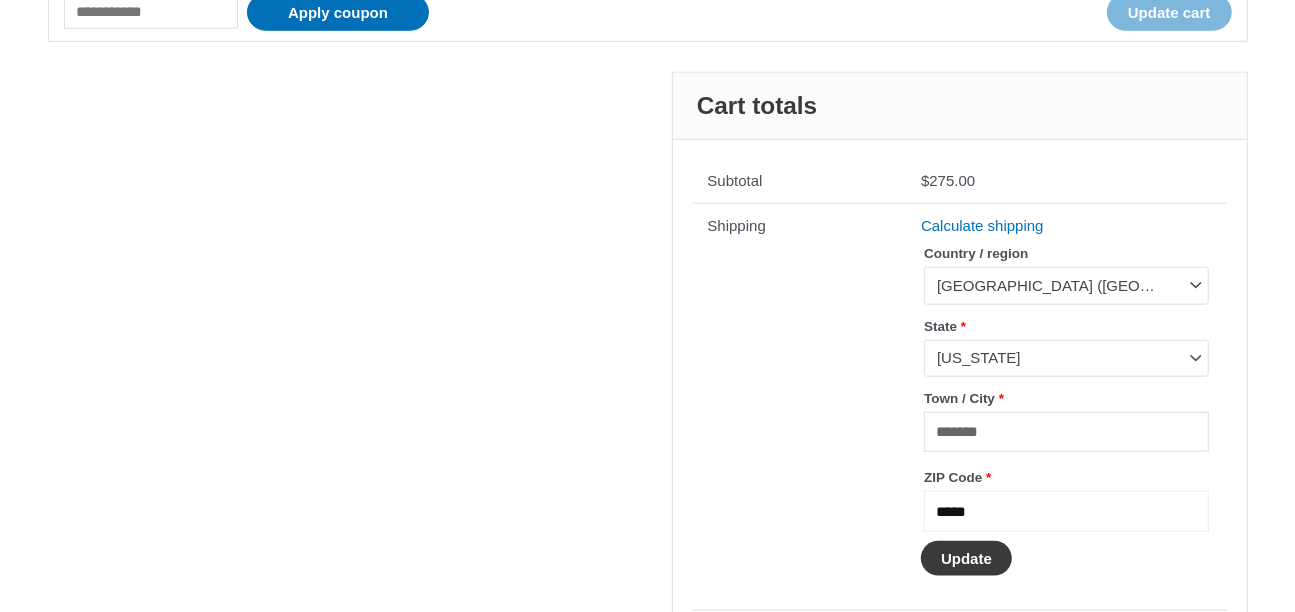 type on "*****" 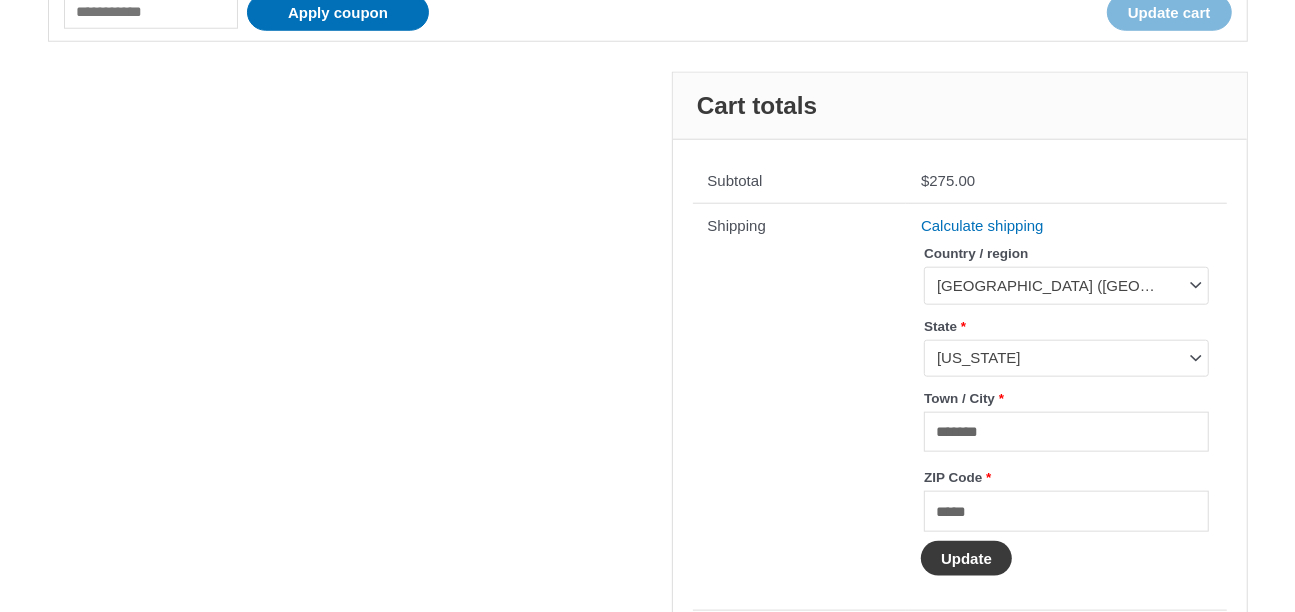 click on "Update" at bounding box center [966, 558] 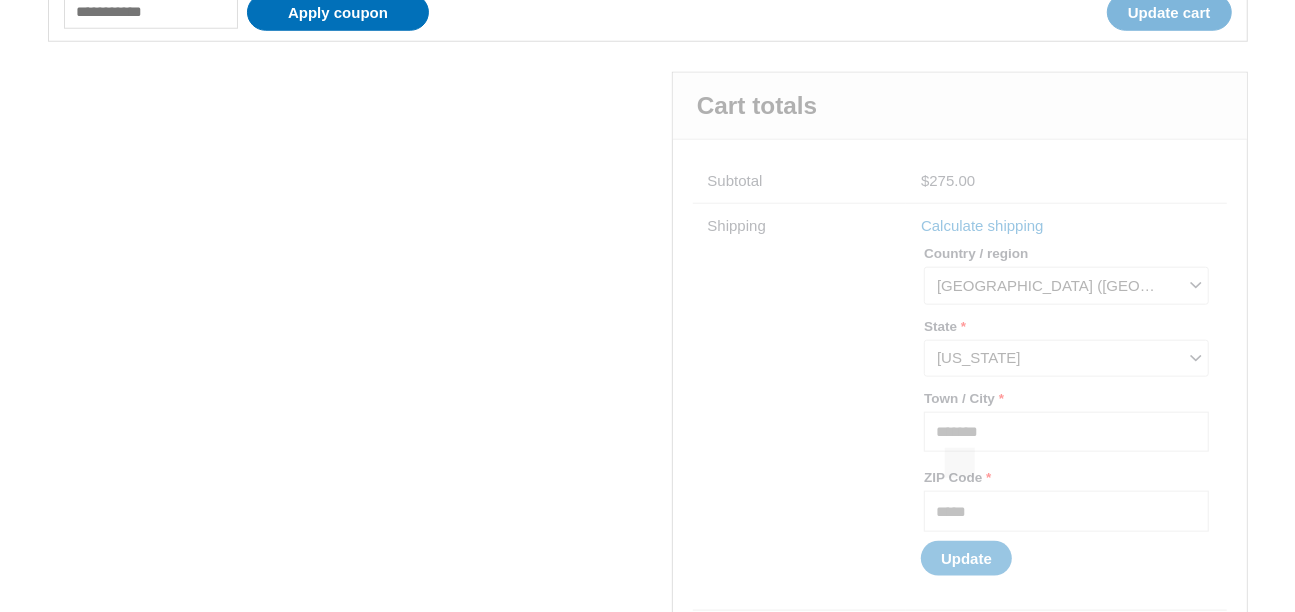 scroll, scrollTop: 1302, scrollLeft: 0, axis: vertical 